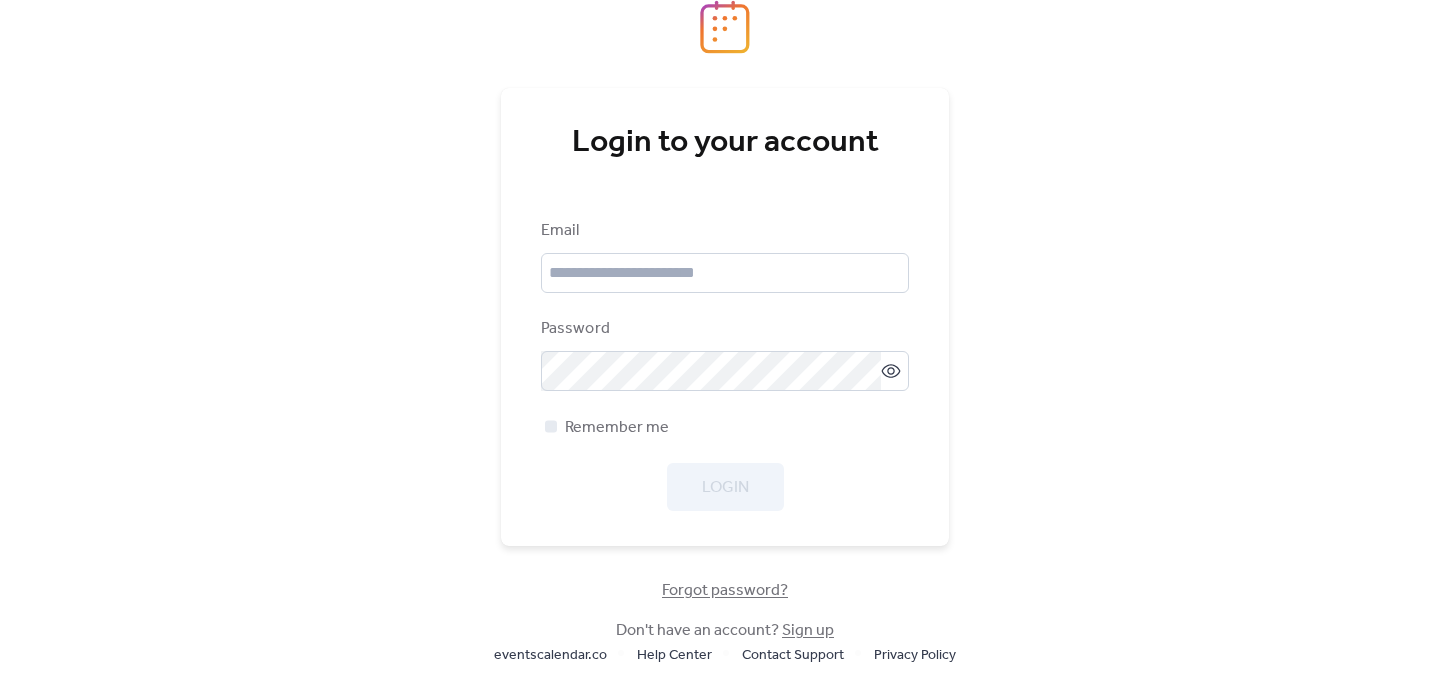 scroll, scrollTop: 0, scrollLeft: 0, axis: both 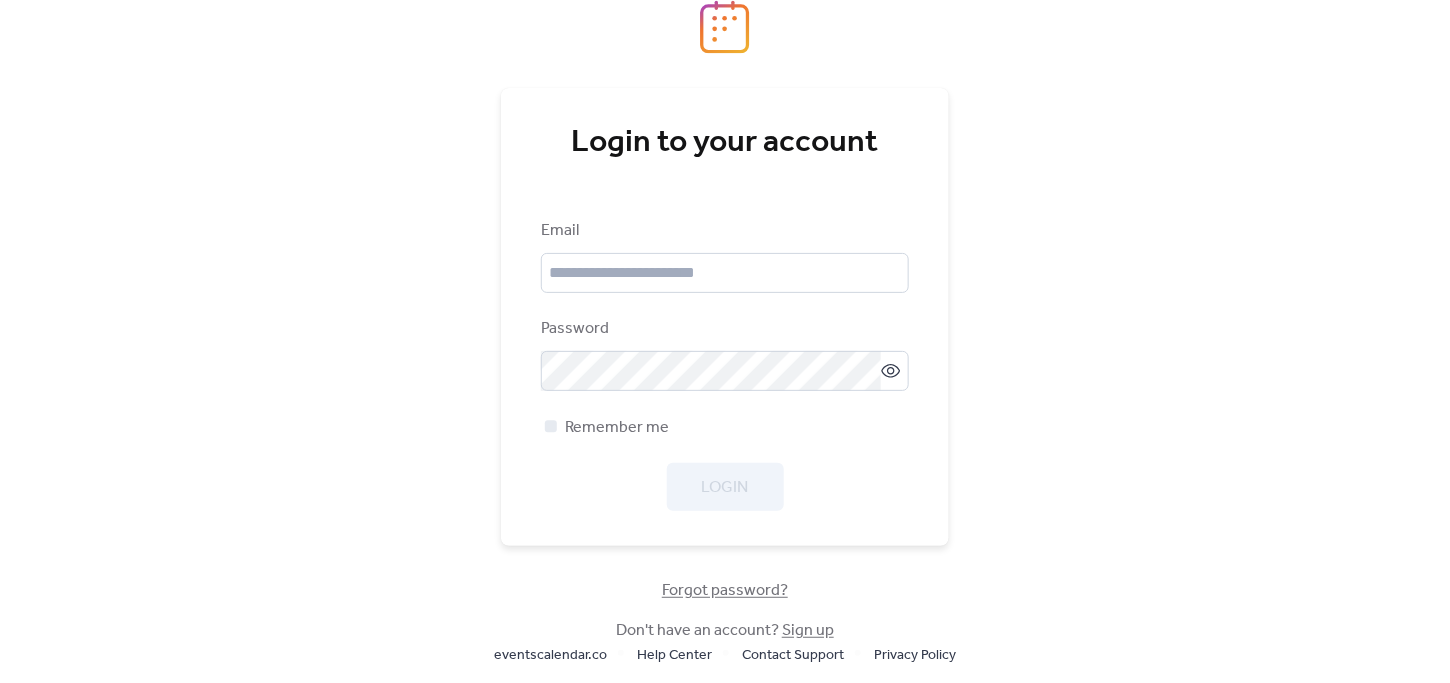 click on "Forgot password?" at bounding box center (725, 591) 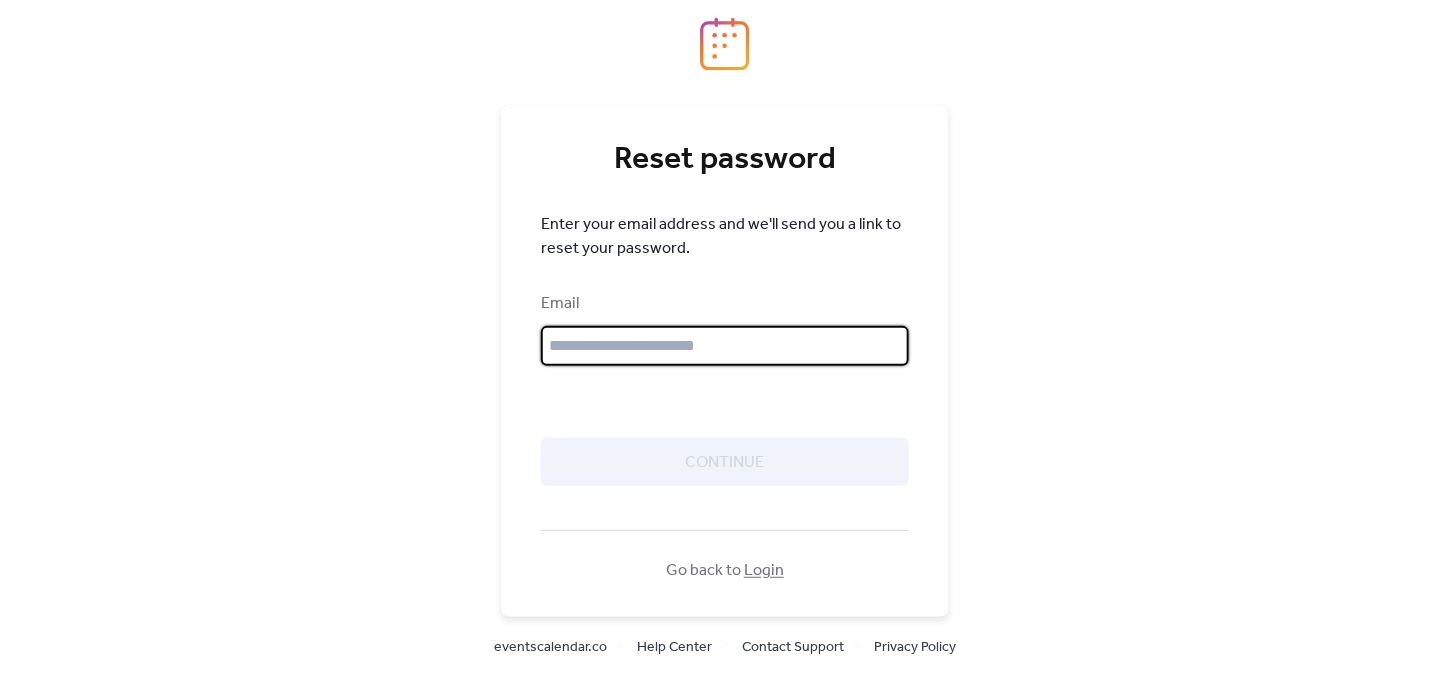 click at bounding box center [725, 346] 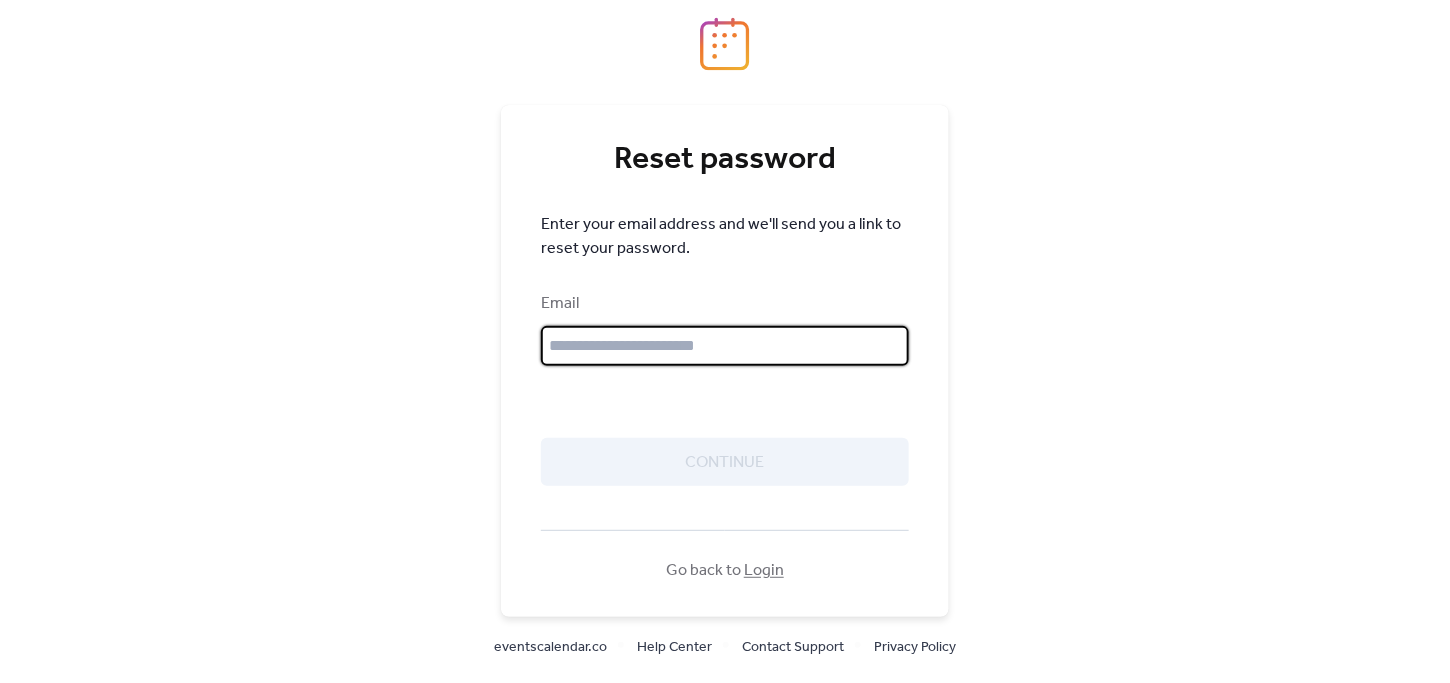 type on "**********" 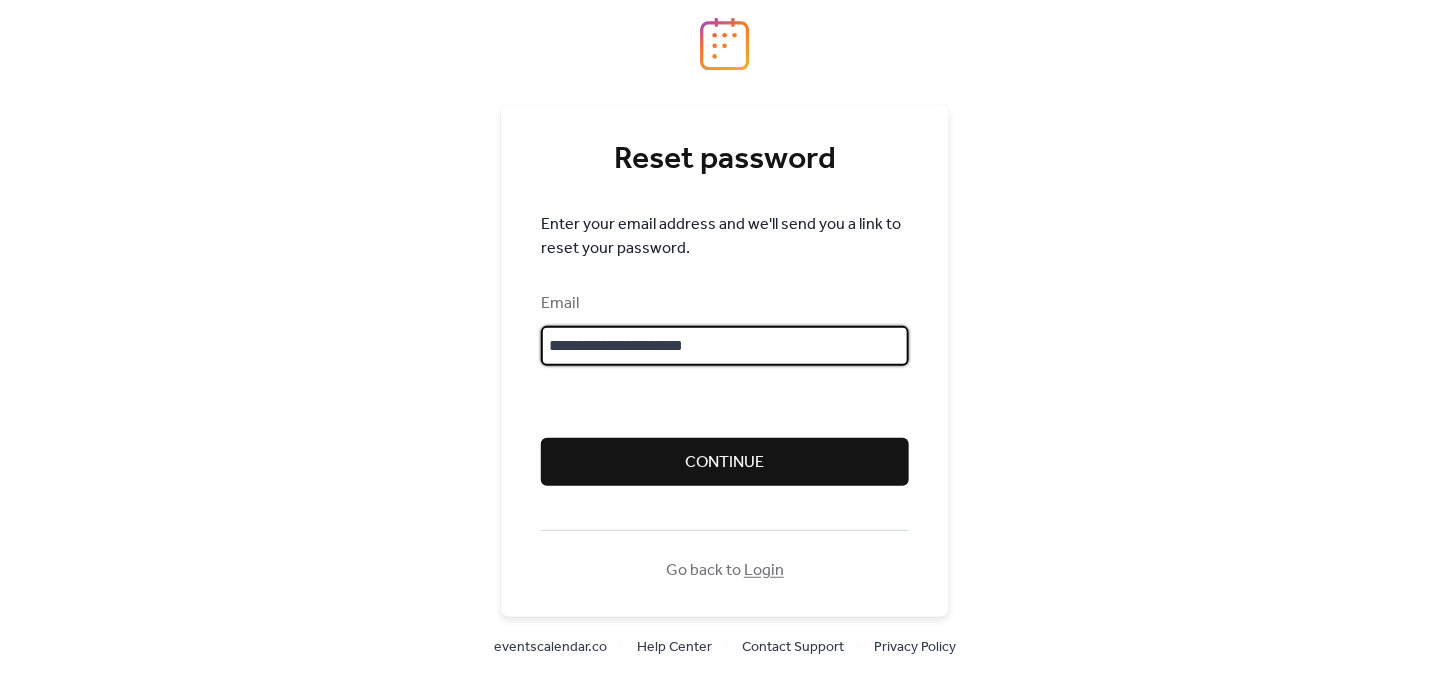 click on "Continue" at bounding box center (725, 463) 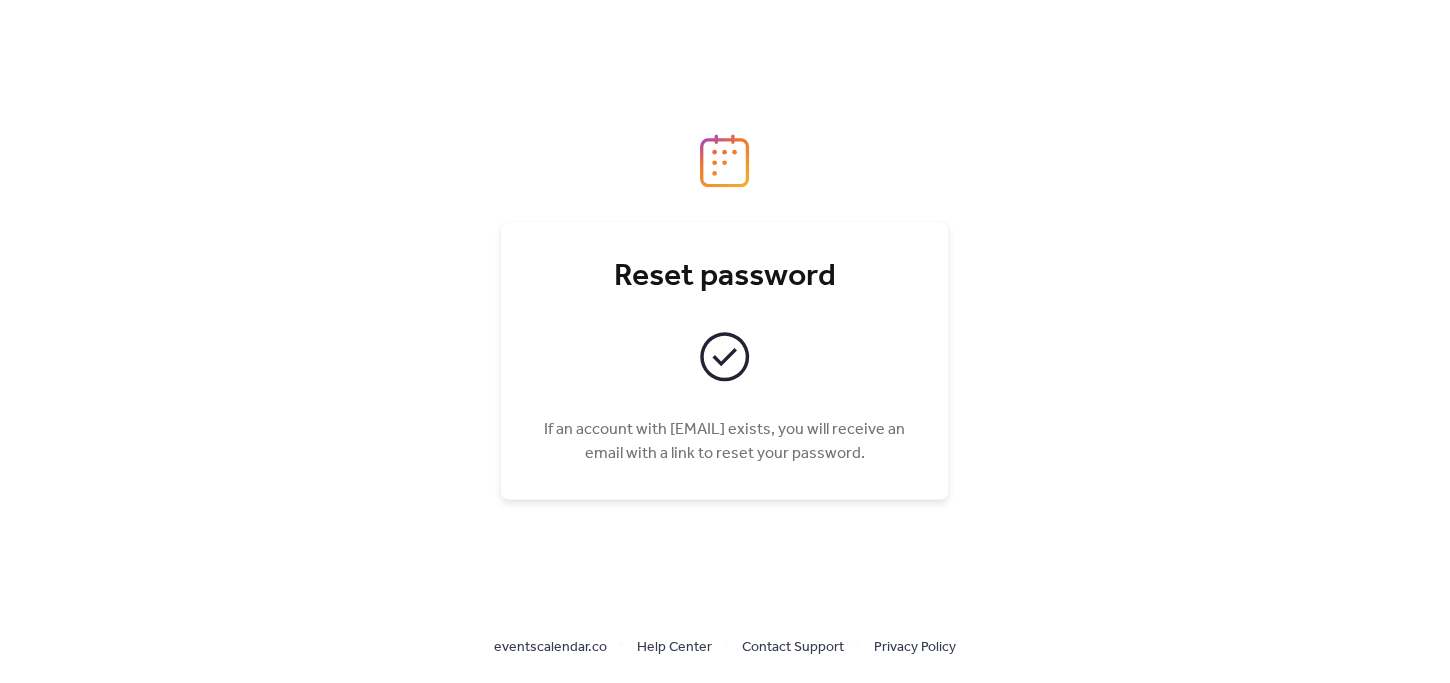 click 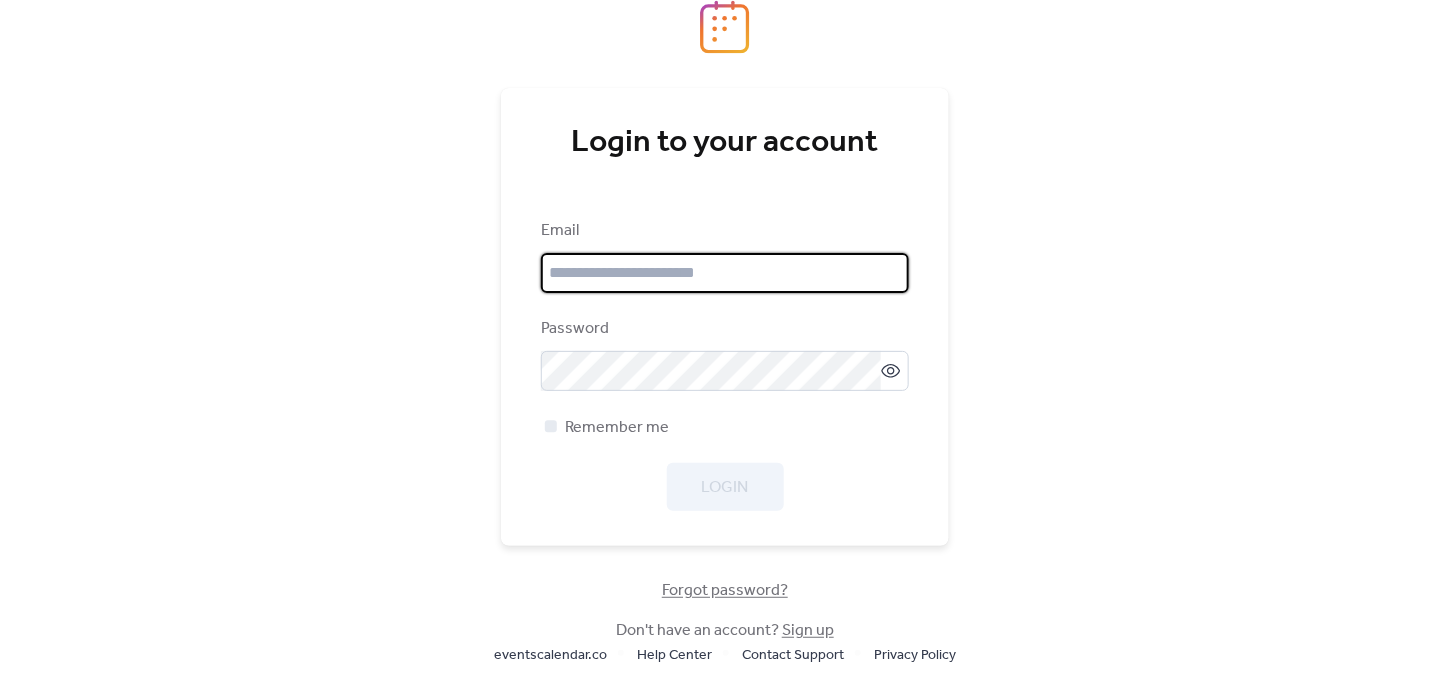 click at bounding box center (725, 273) 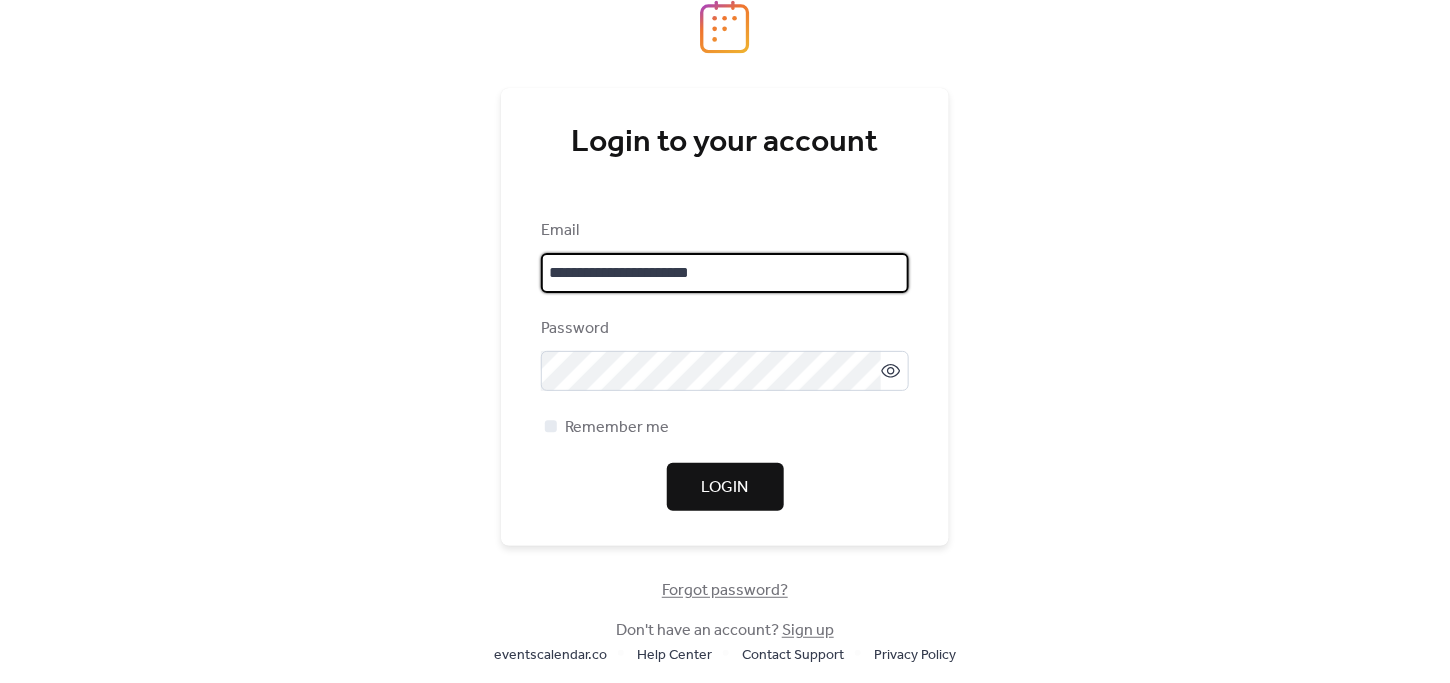 click on "Forgot password?" at bounding box center [725, 591] 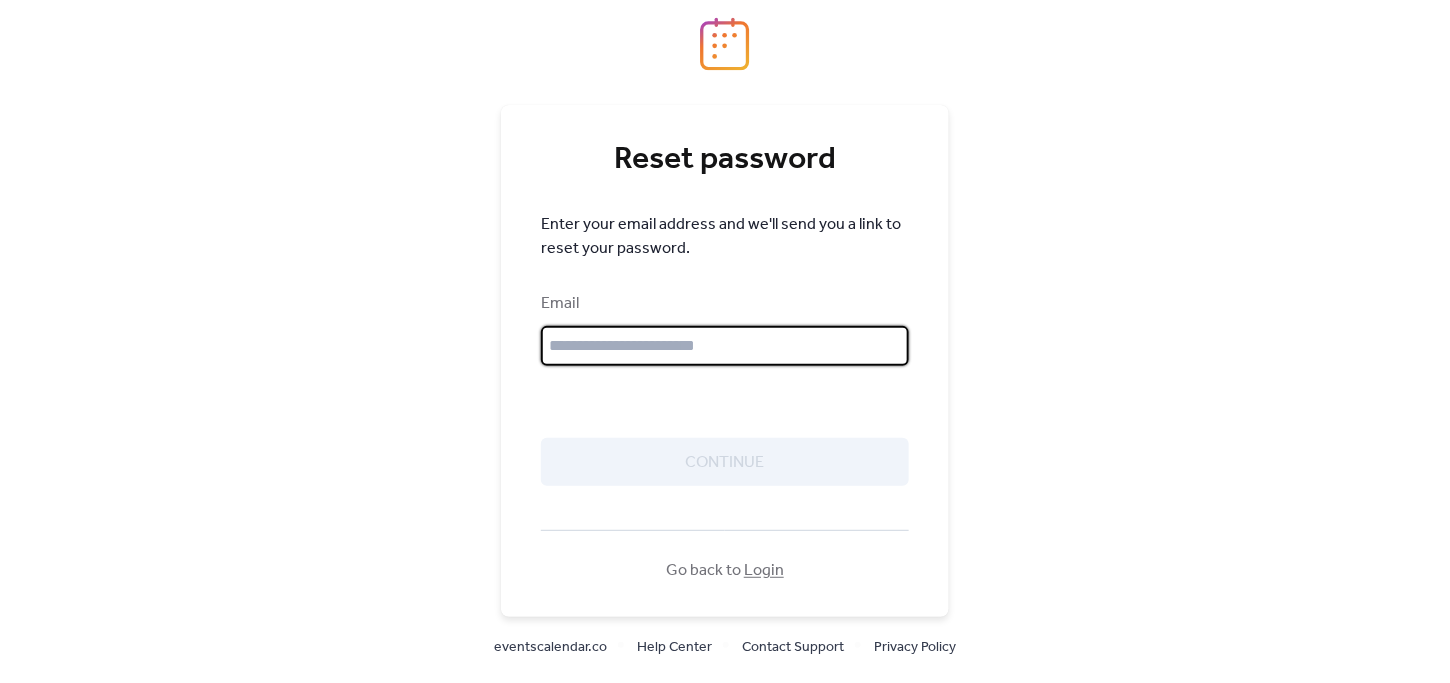 click at bounding box center (725, 346) 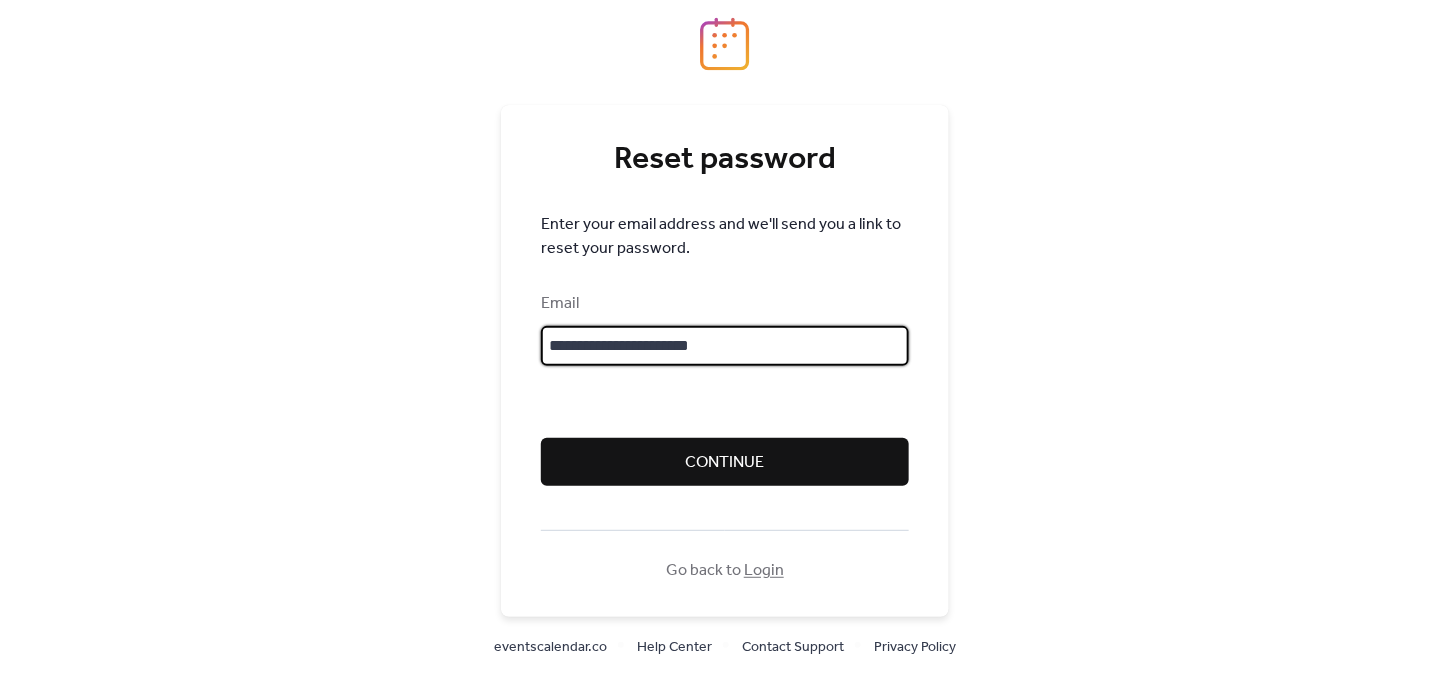 click on "Continue" at bounding box center (725, 463) 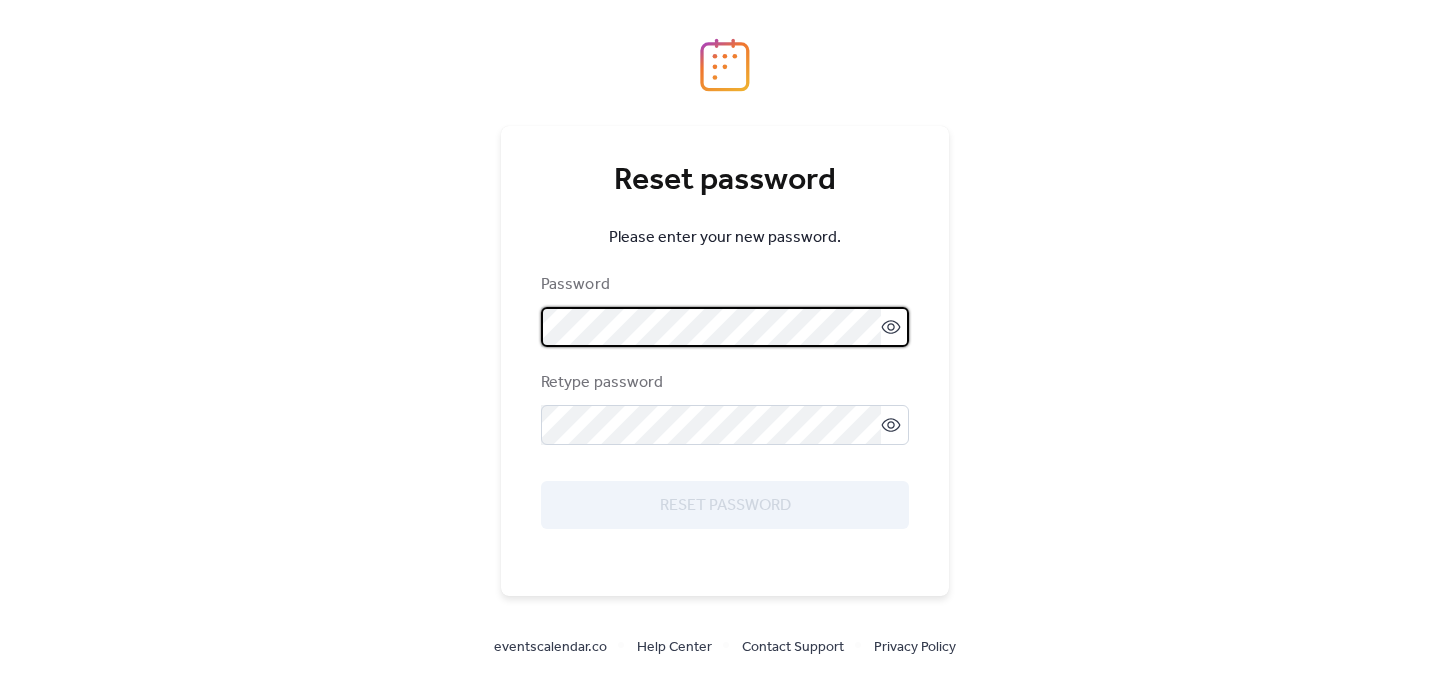 scroll, scrollTop: 0, scrollLeft: 0, axis: both 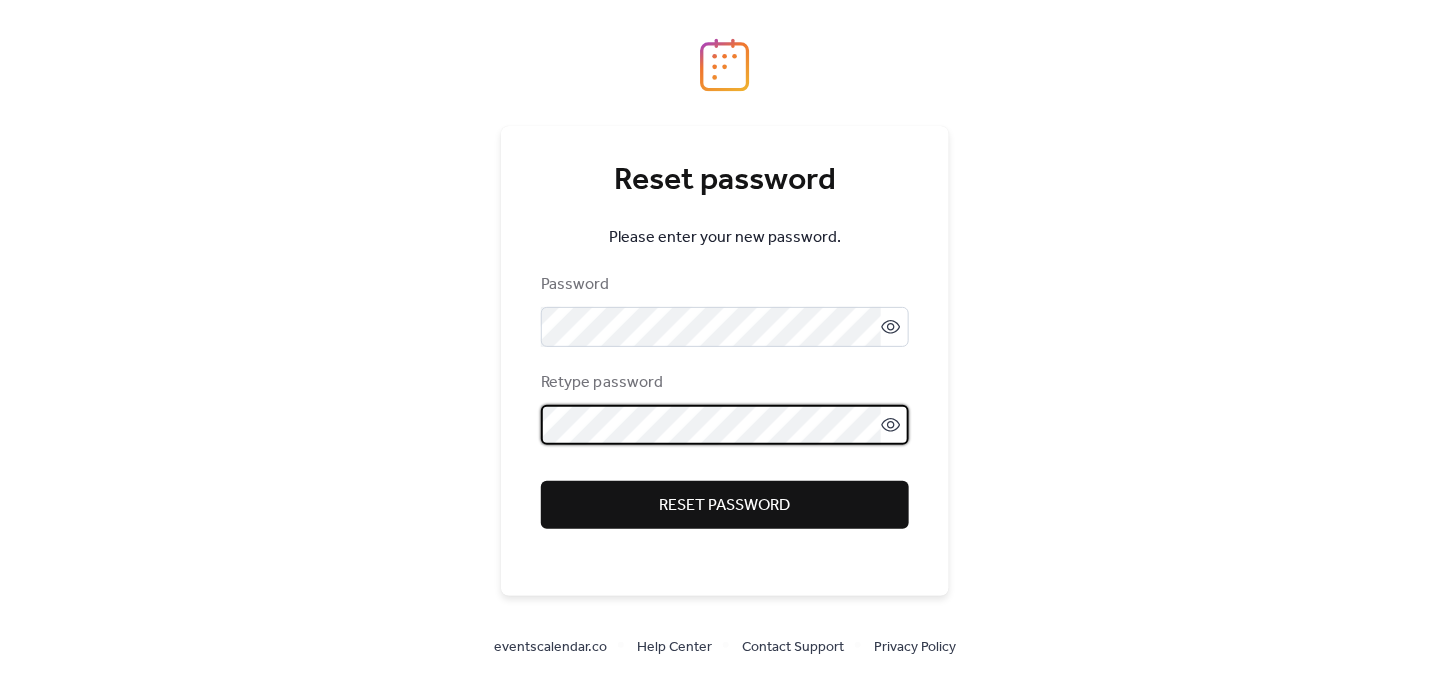 click on "Reset password" at bounding box center (725, 505) 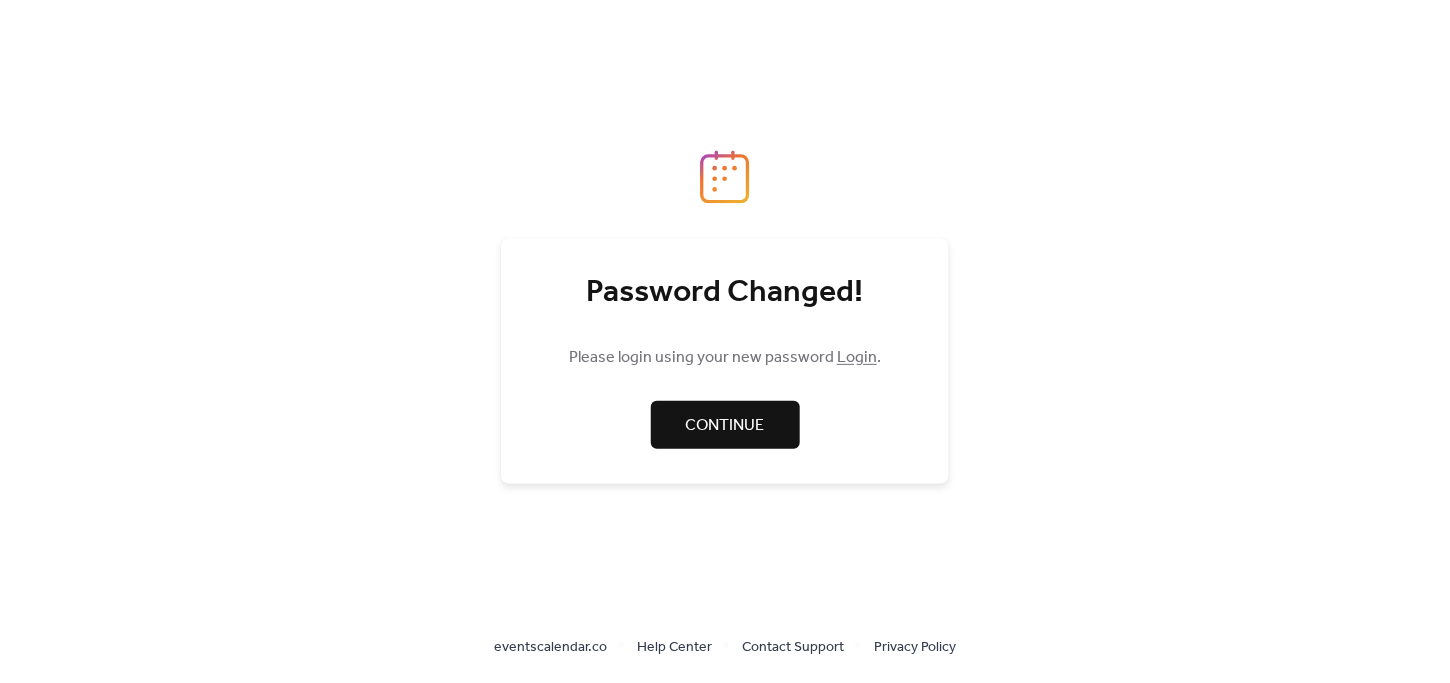 click on "Continue" at bounding box center [725, 425] 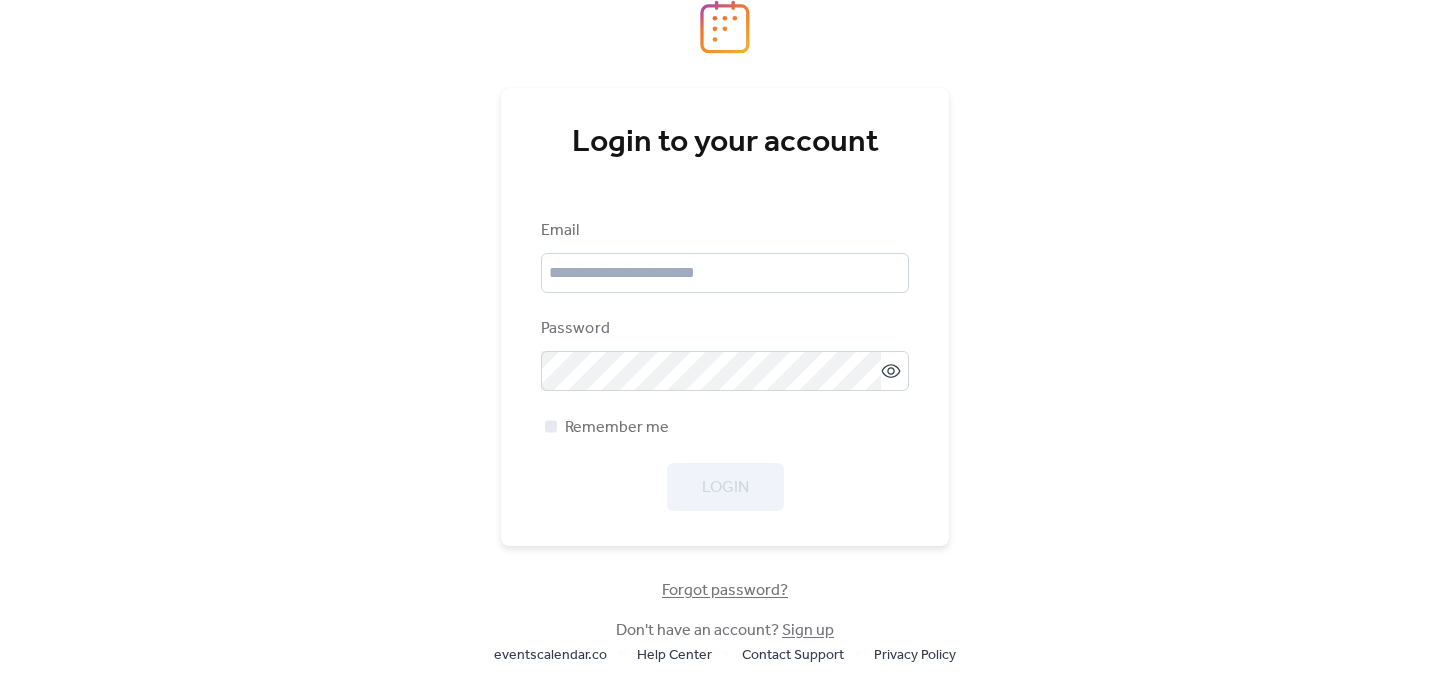 scroll, scrollTop: 0, scrollLeft: 0, axis: both 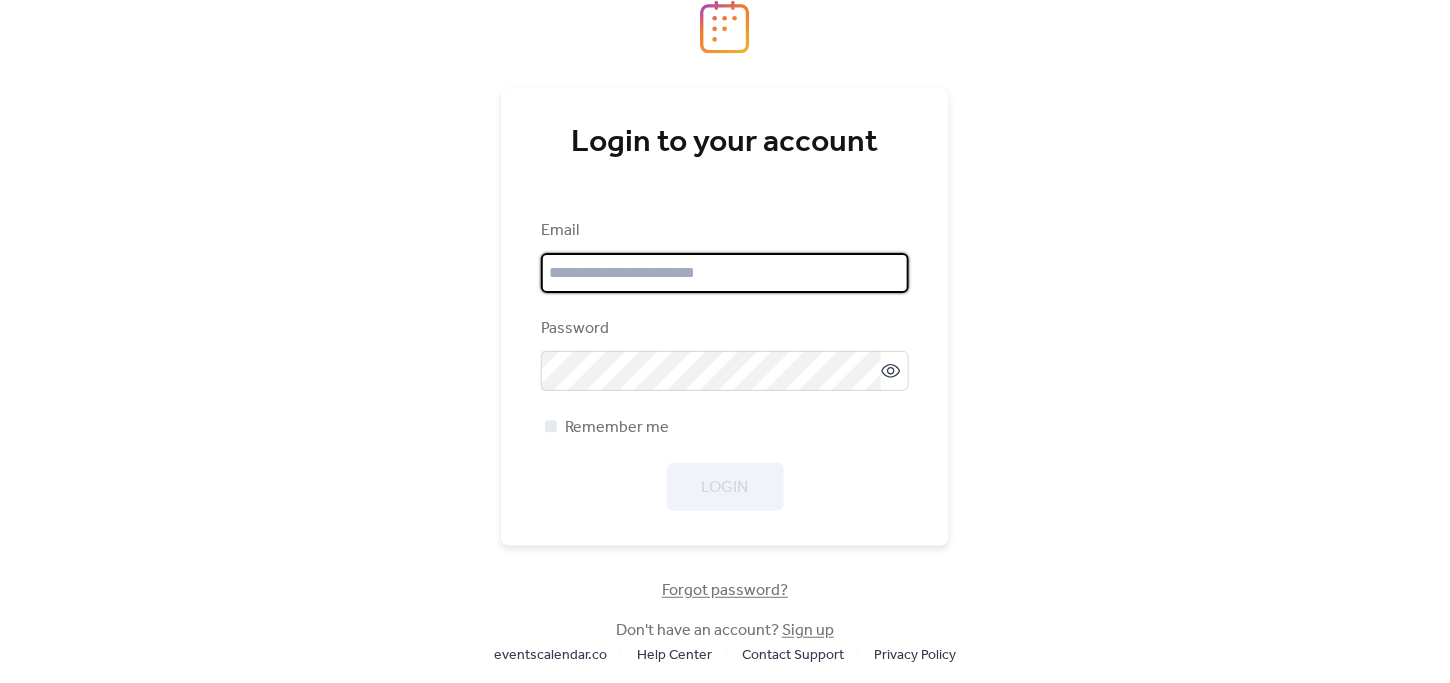 click at bounding box center [725, 273] 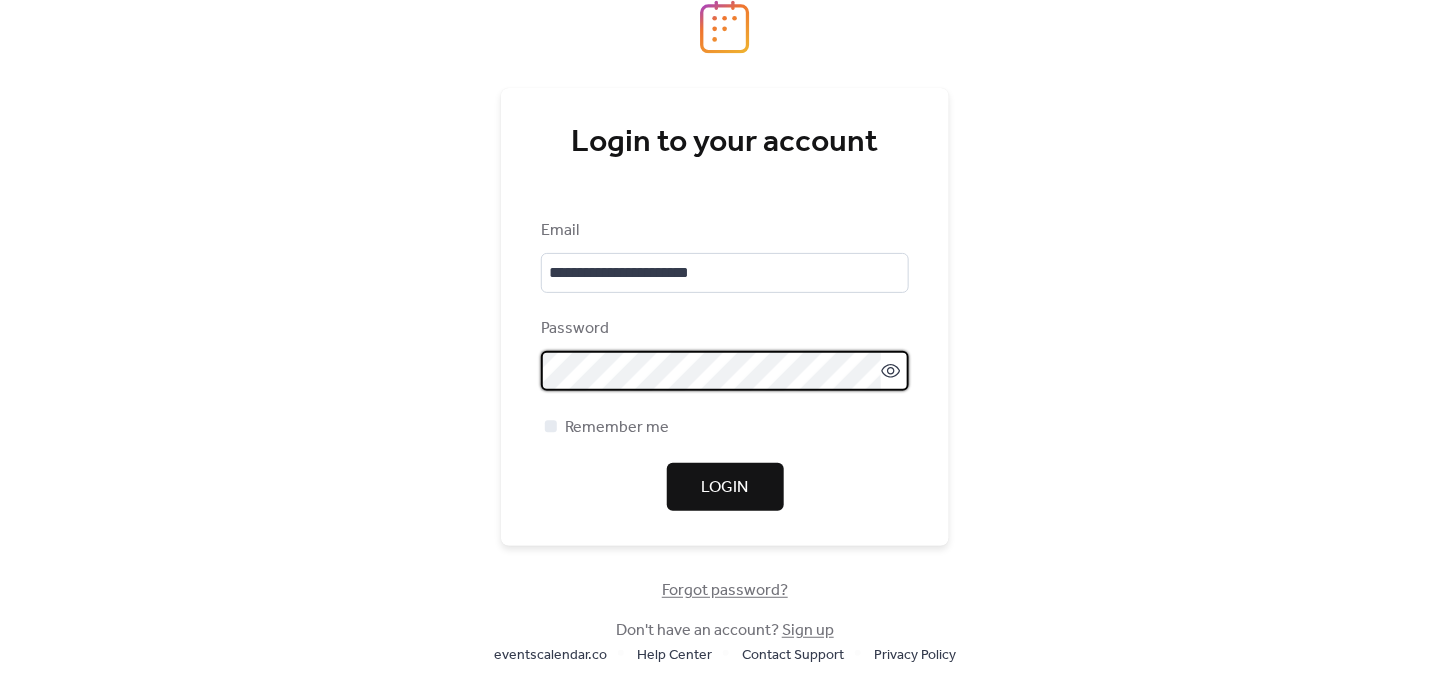 click on "Login" at bounding box center [725, 488] 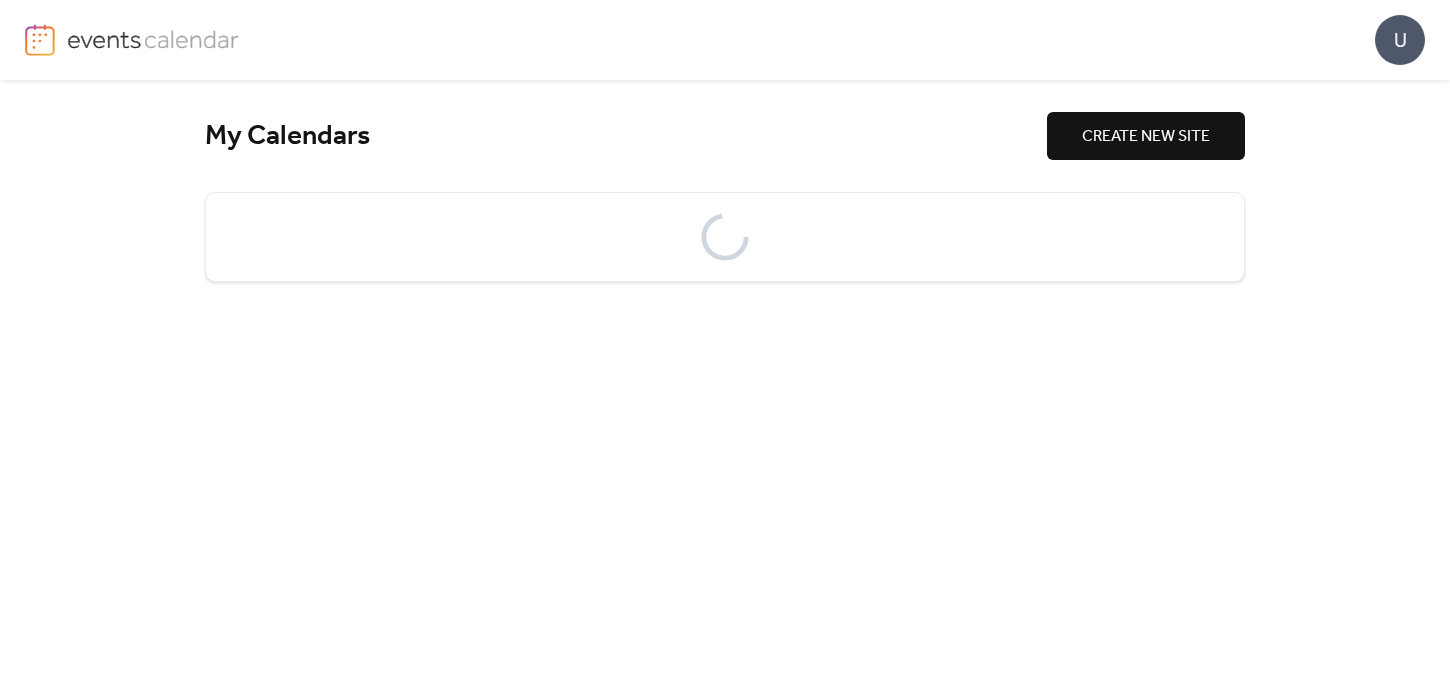 scroll, scrollTop: 0, scrollLeft: 0, axis: both 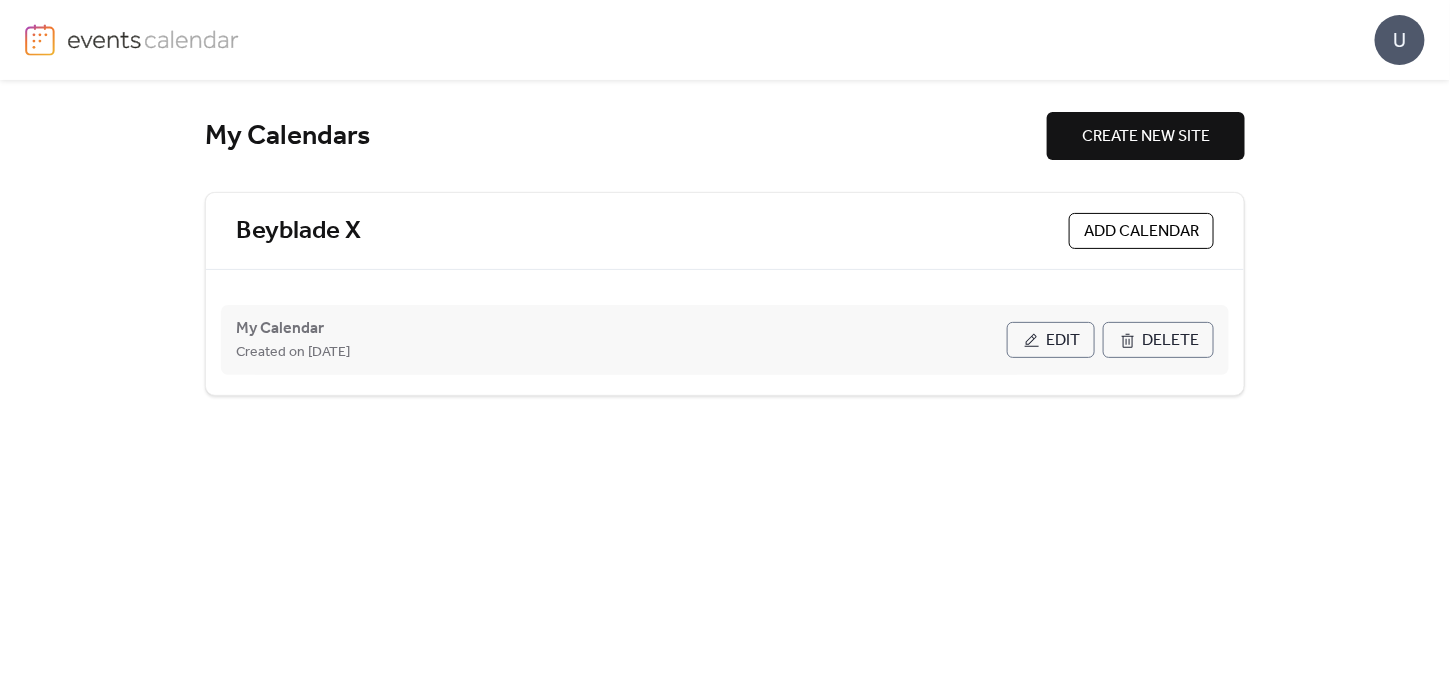 click on "My Calendar Created on 29-Jul-2025" at bounding box center [621, 340] 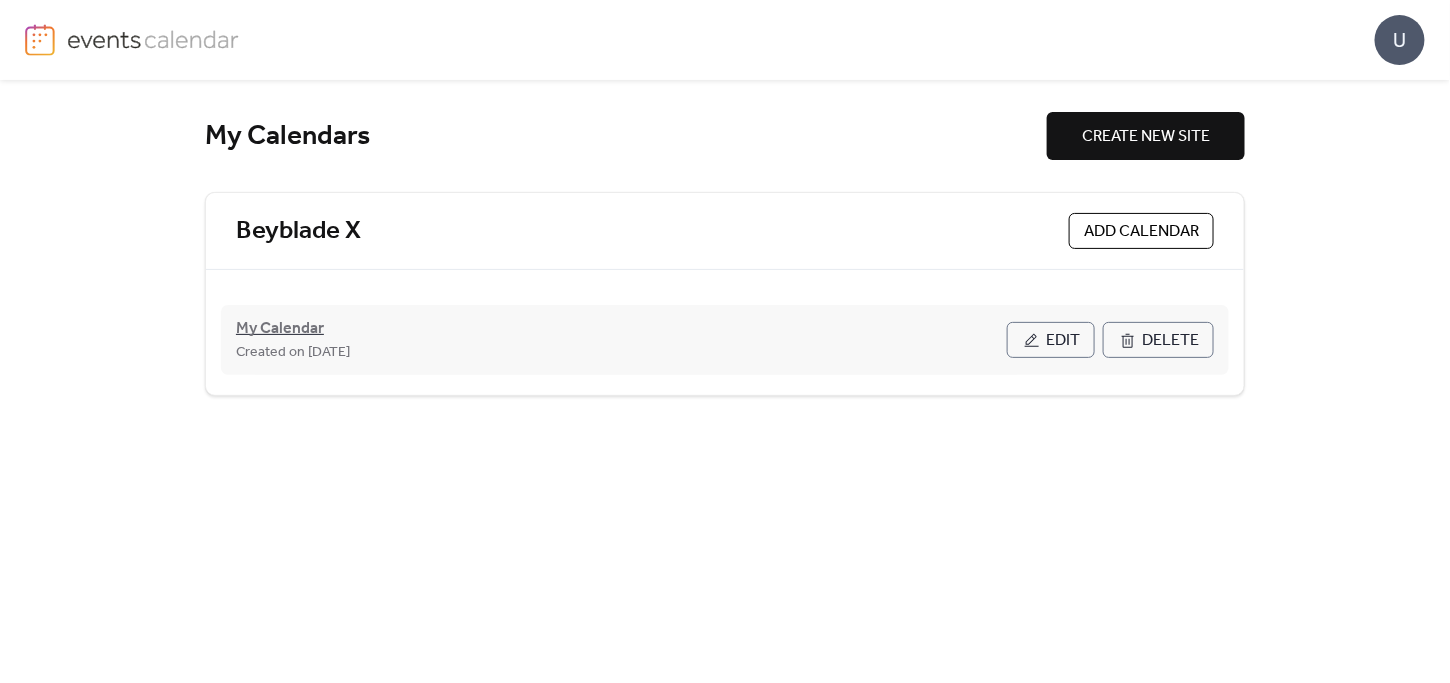 click on "My Calendar" at bounding box center (280, 329) 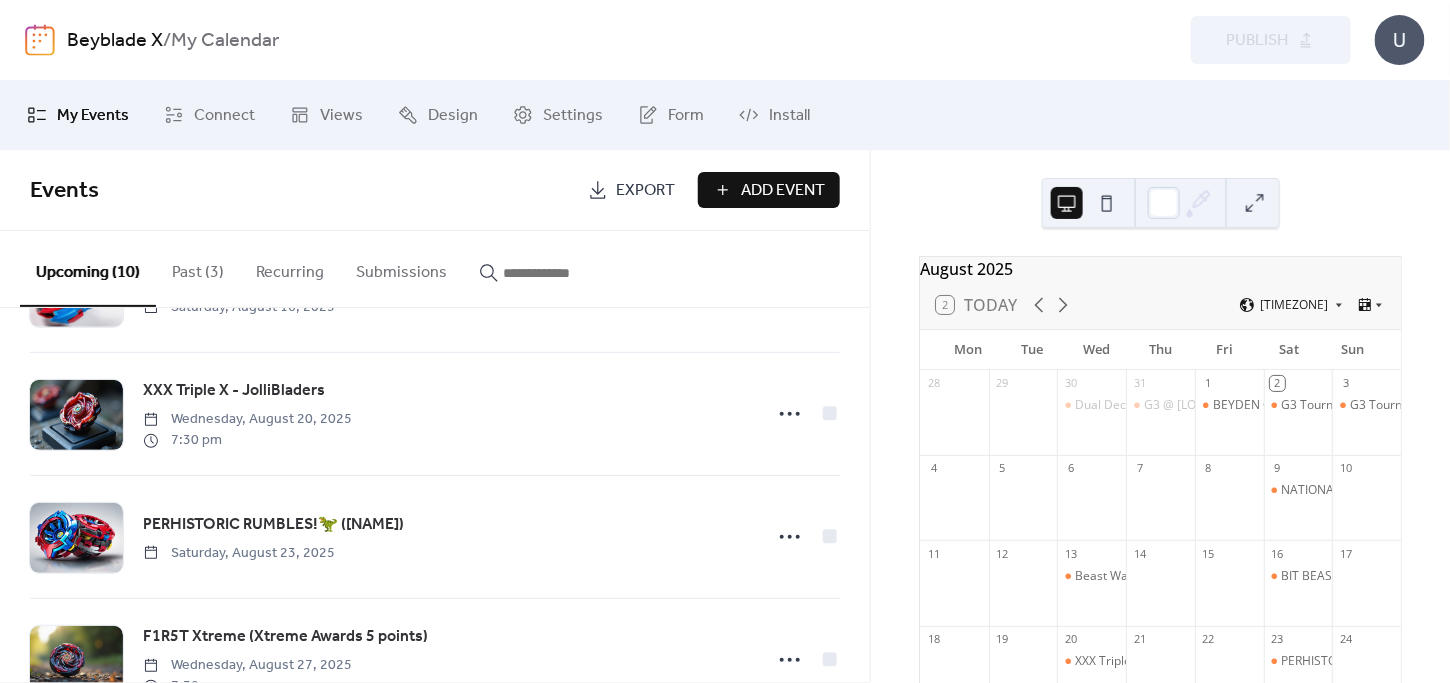 scroll, scrollTop: 911, scrollLeft: 0, axis: vertical 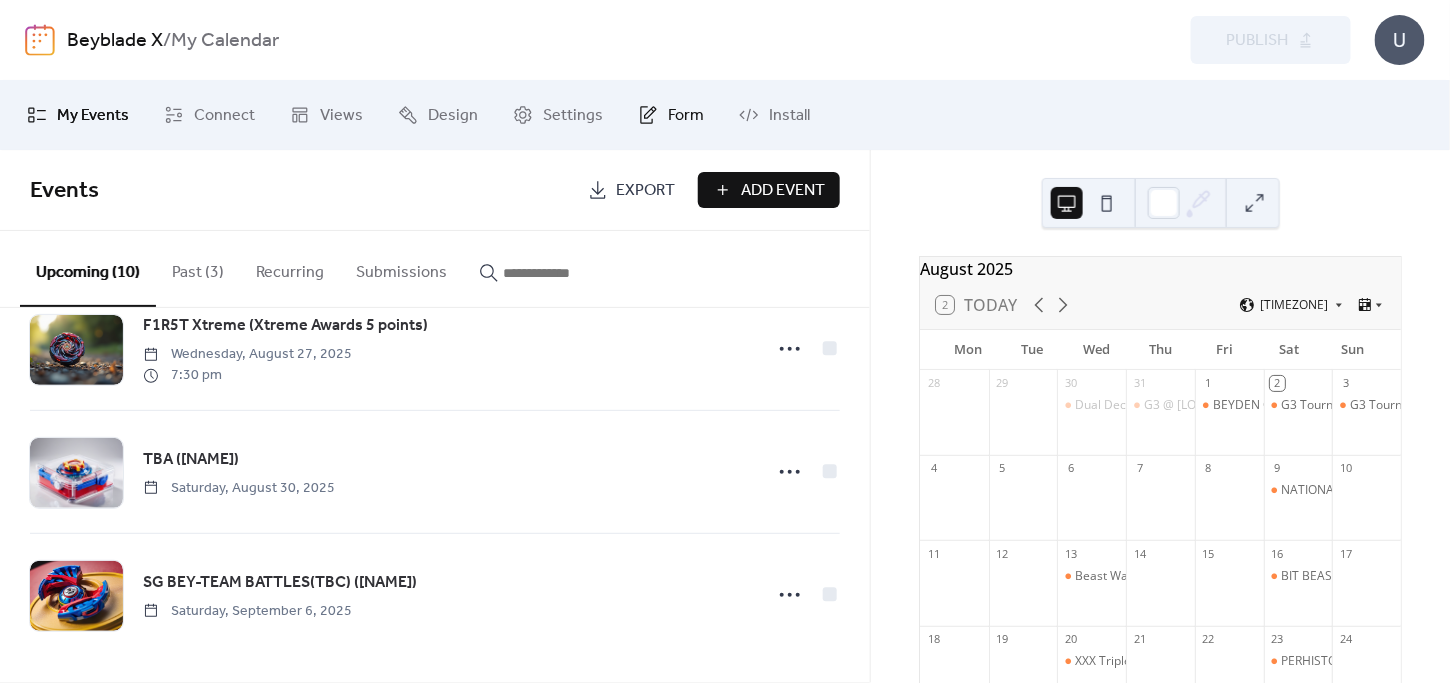 click on "Form" at bounding box center [686, 116] 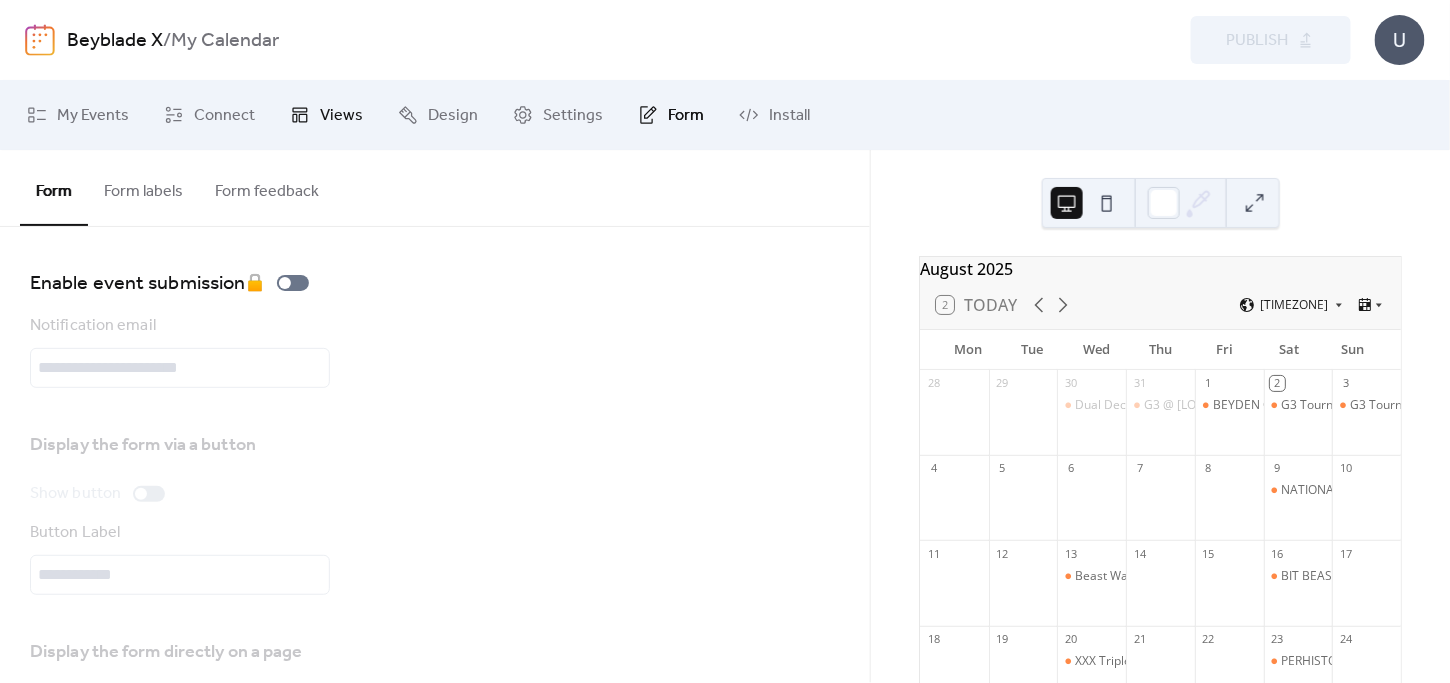 click on "Views" at bounding box center [326, 115] 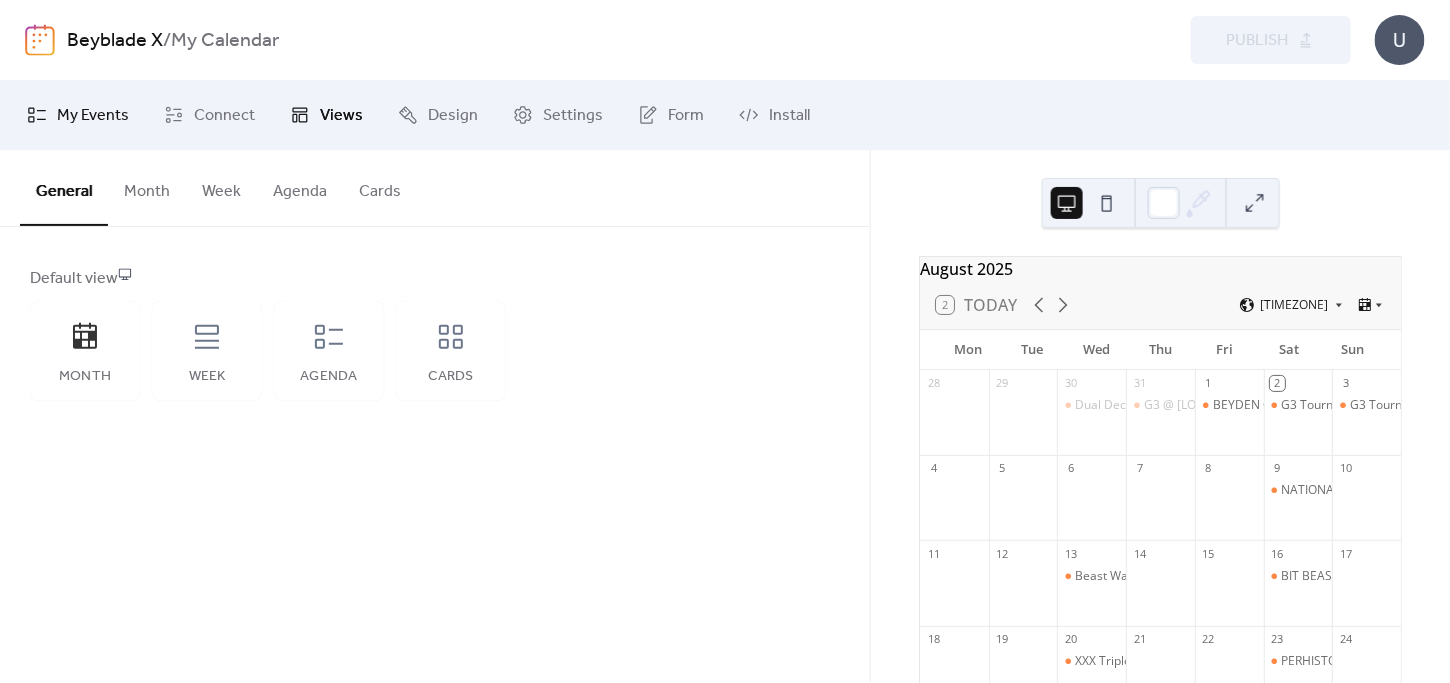 click on "My Events" at bounding box center [93, 116] 